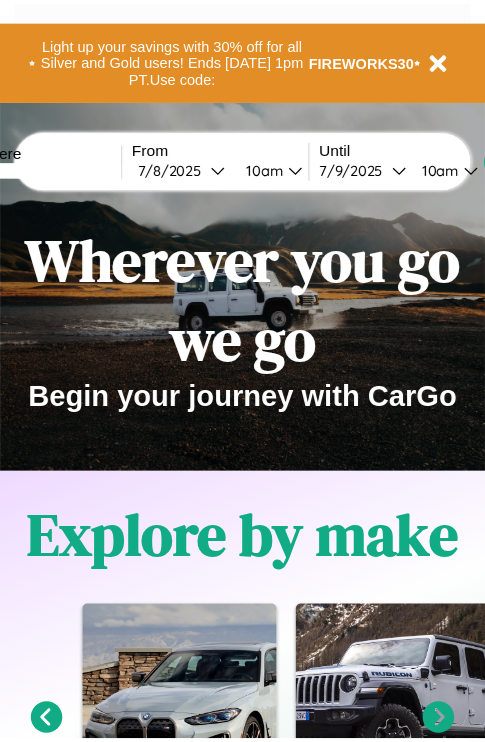 scroll, scrollTop: 0, scrollLeft: 0, axis: both 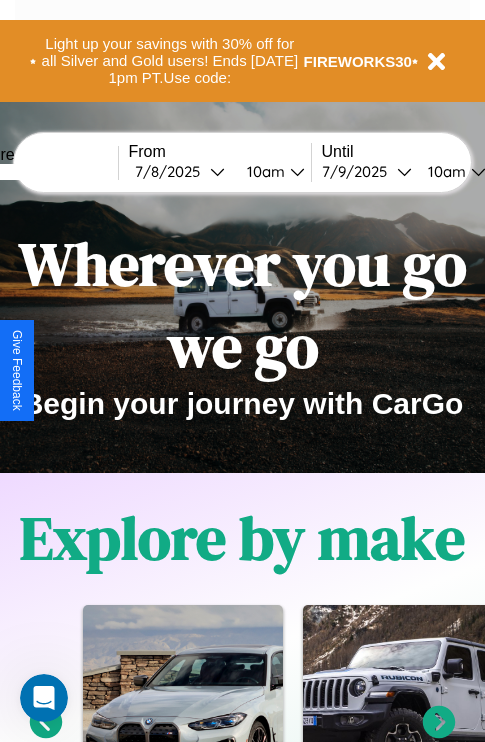 click at bounding box center (43, 172) 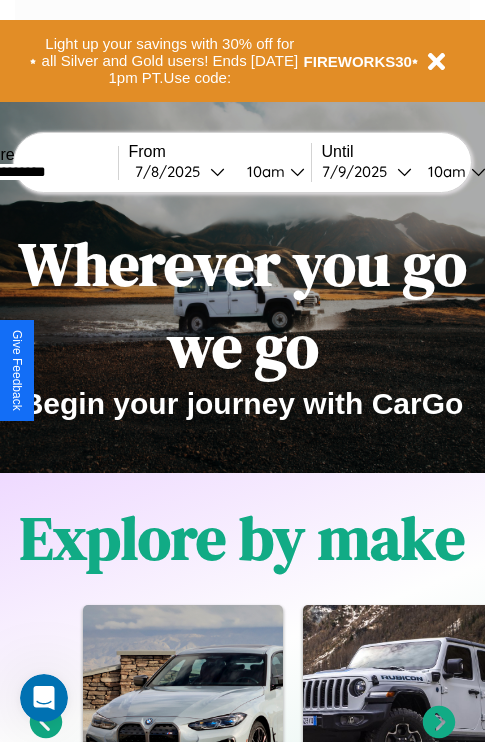 type on "**********" 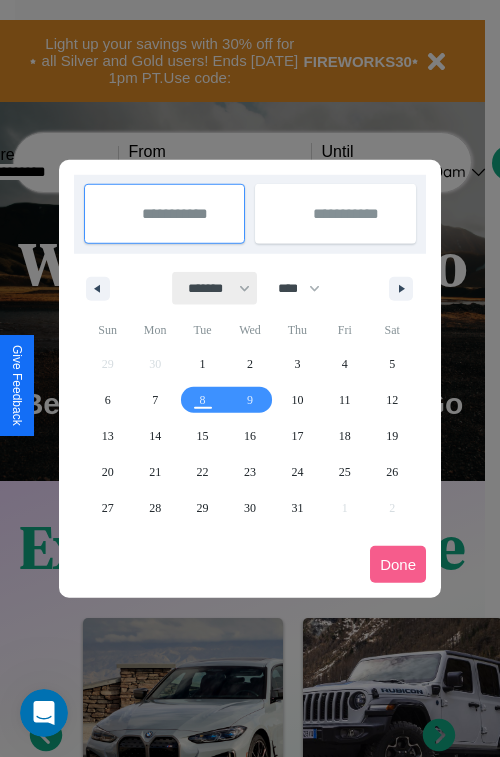 click on "******* ******** ***** ***** *** **** **** ****** ********* ******* ******** ********" at bounding box center (215, 288) 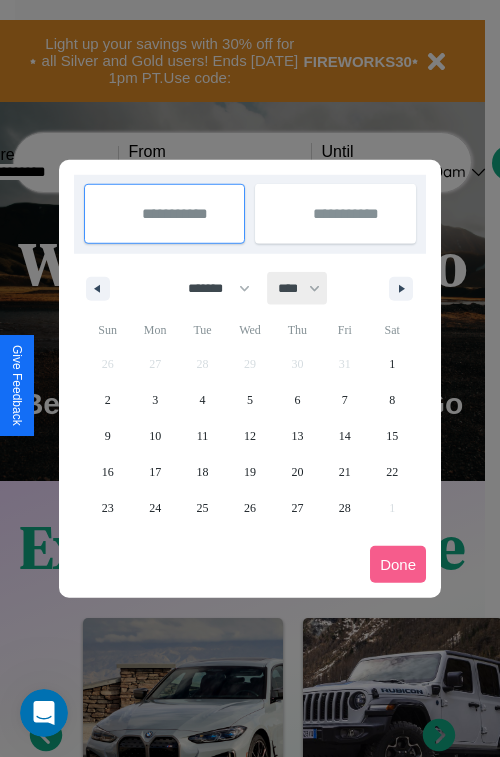 click on "**** **** **** **** **** **** **** **** **** **** **** **** **** **** **** **** **** **** **** **** **** **** **** **** **** **** **** **** **** **** **** **** **** **** **** **** **** **** **** **** **** **** **** **** **** **** **** **** **** **** **** **** **** **** **** **** **** **** **** **** **** **** **** **** **** **** **** **** **** **** **** **** **** **** **** **** **** **** **** **** **** **** **** **** **** **** **** **** **** **** **** **** **** **** **** **** **** **** **** **** **** **** **** **** **** **** **** **** **** **** **** **** **** **** **** **** **** **** **** **** ****" at bounding box center [298, 288] 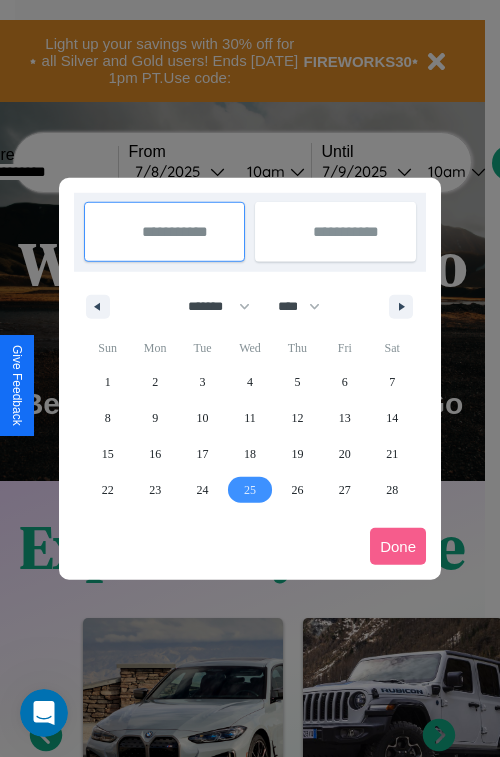click on "25" at bounding box center (250, 490) 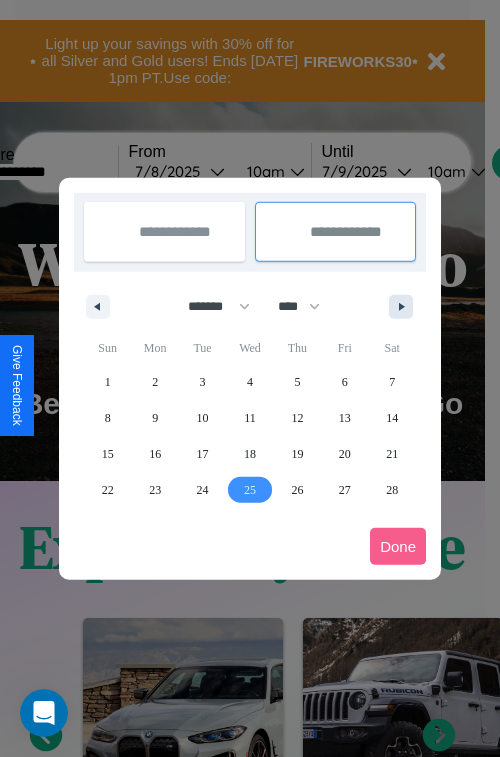 click at bounding box center [405, 307] 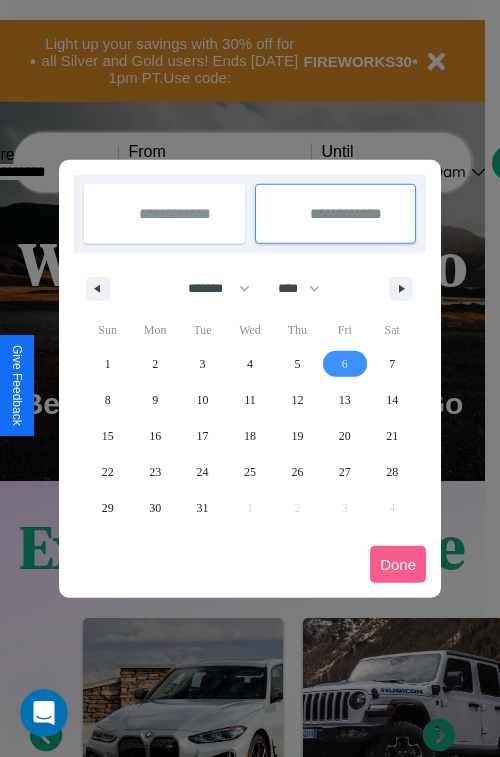 click on "6" at bounding box center [345, 364] 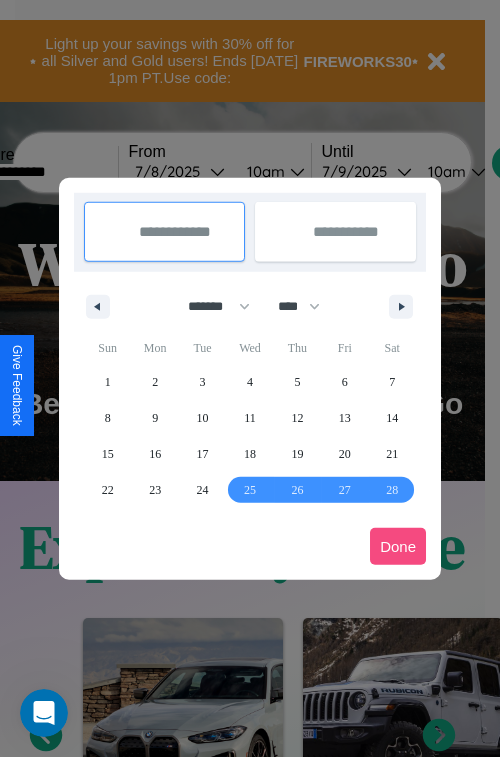 click on "Done" at bounding box center (398, 546) 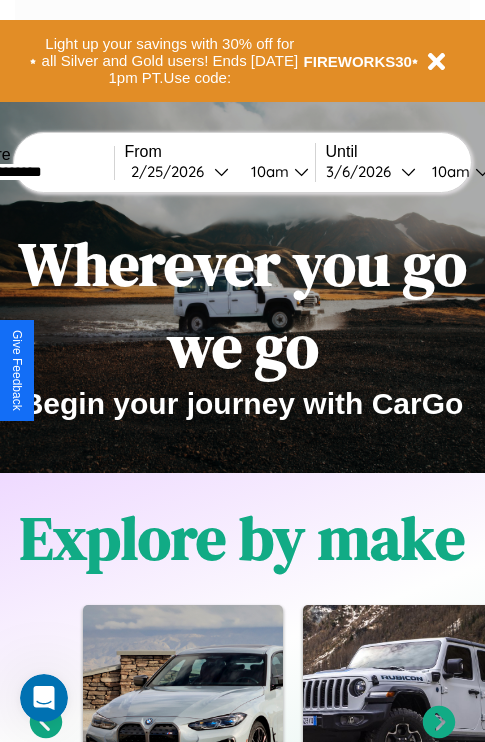 scroll, scrollTop: 0, scrollLeft: 72, axis: horizontal 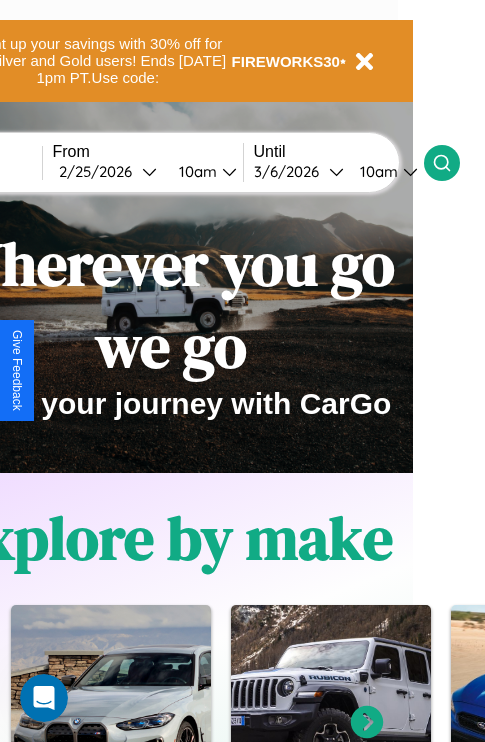 click 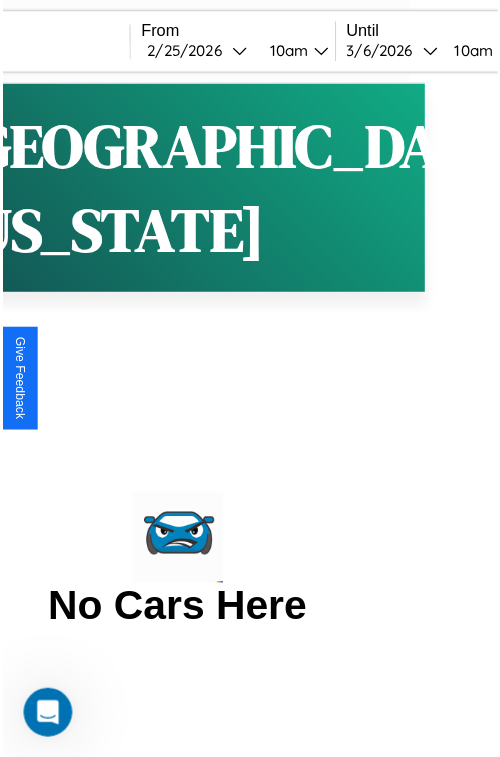 scroll, scrollTop: 0, scrollLeft: 0, axis: both 